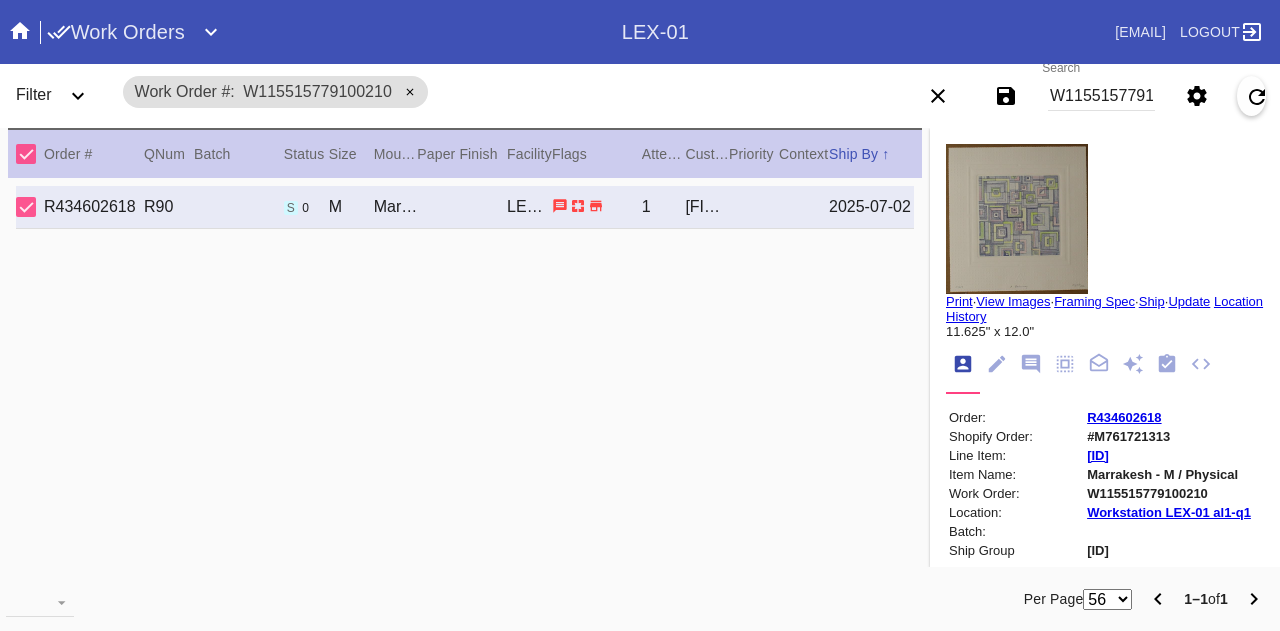 scroll, scrollTop: 0, scrollLeft: 0, axis: both 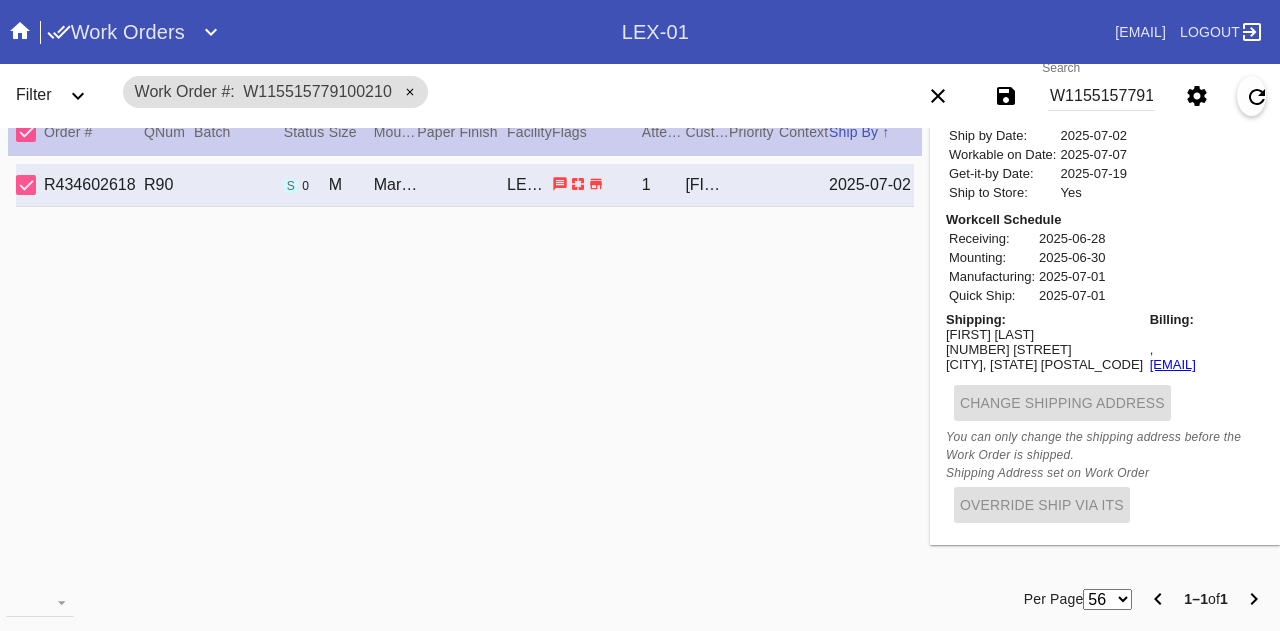 click on "W115515779100210" at bounding box center [1101, 96] 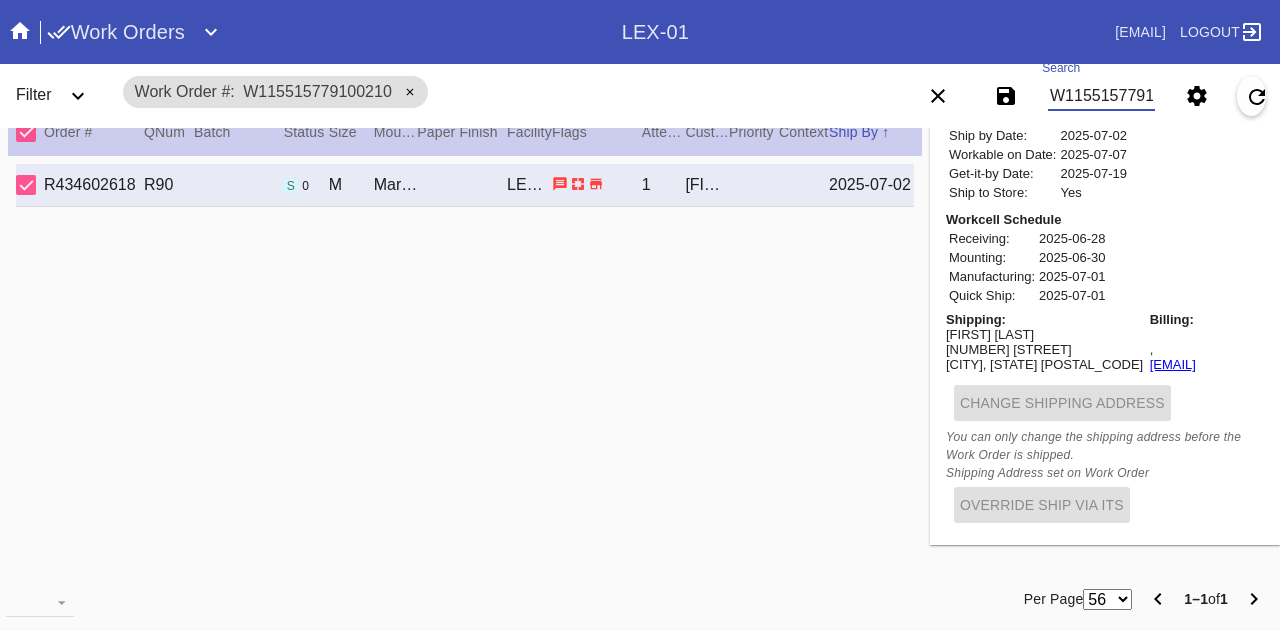 click on "W115515779100210" at bounding box center (1101, 96) 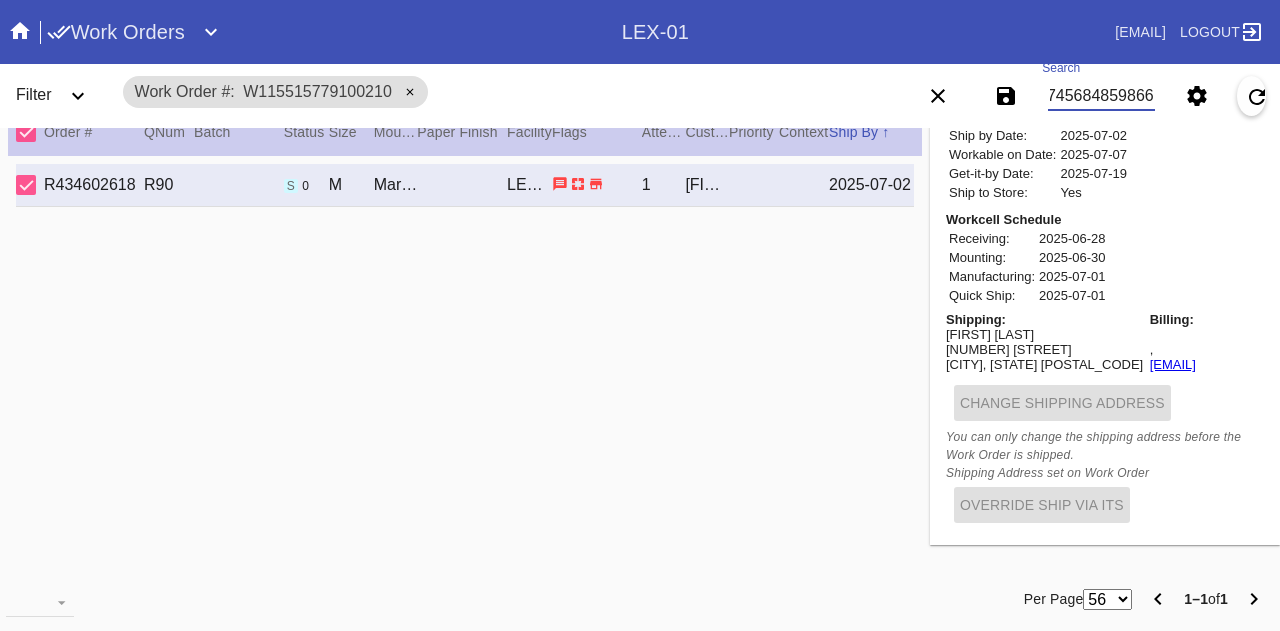 scroll, scrollTop: 0, scrollLeft: 45, axis: horizontal 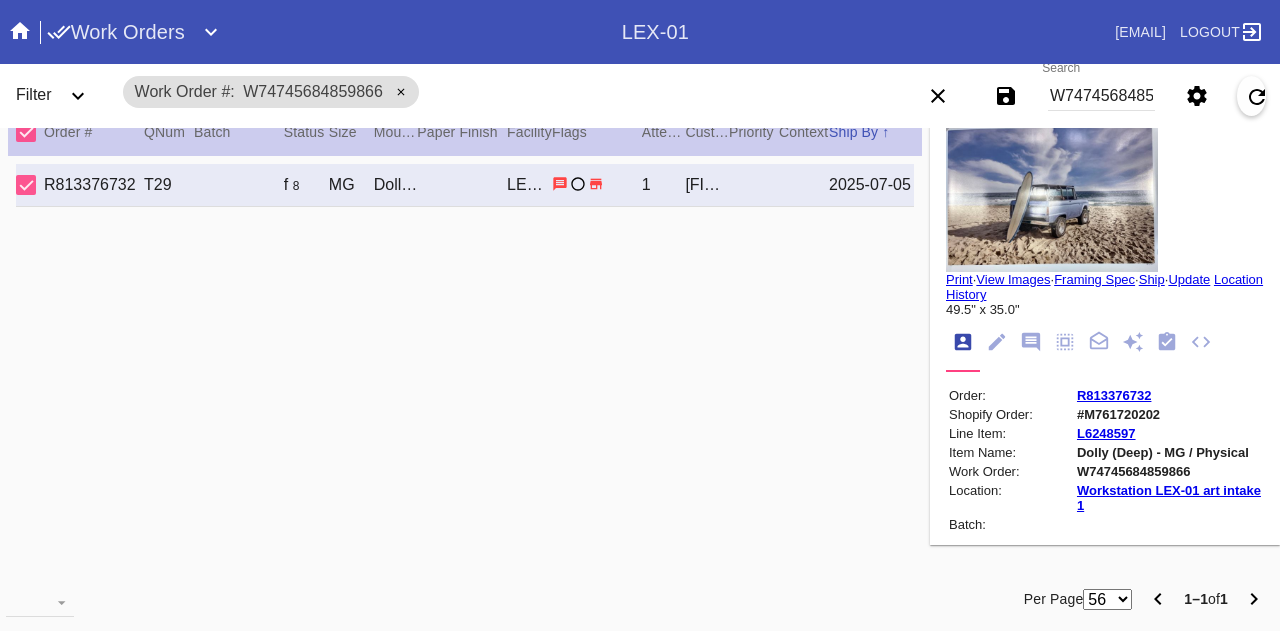 click at bounding box center [1031, 342] 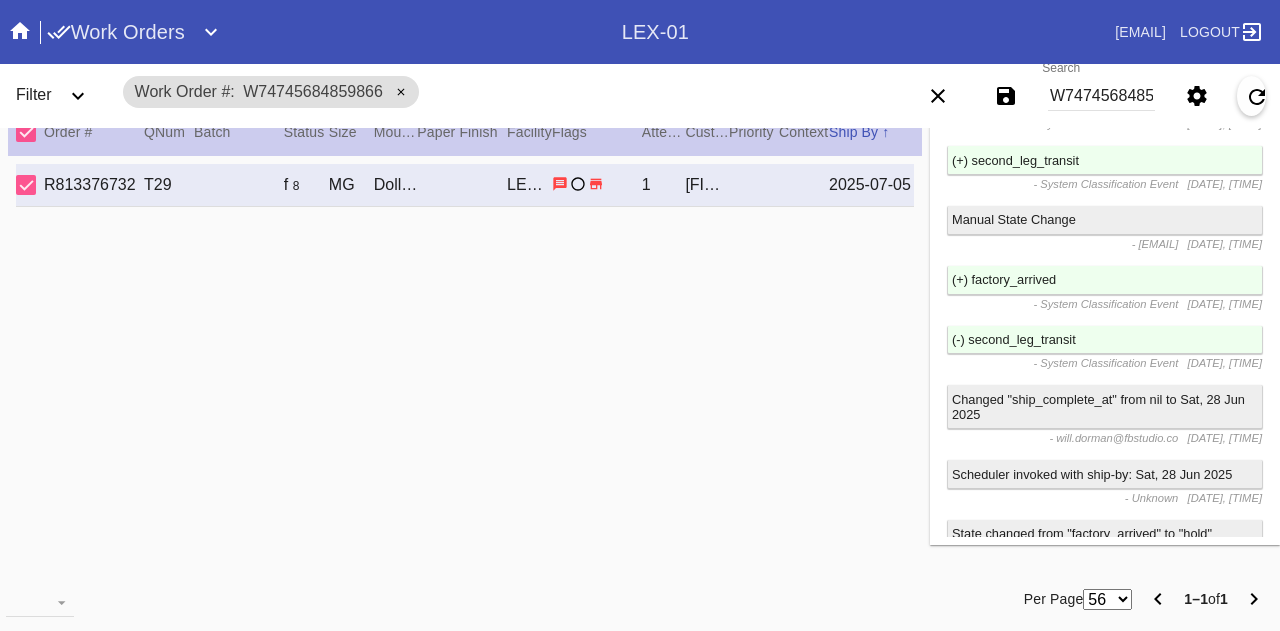 scroll, scrollTop: 1050, scrollLeft: 0, axis: vertical 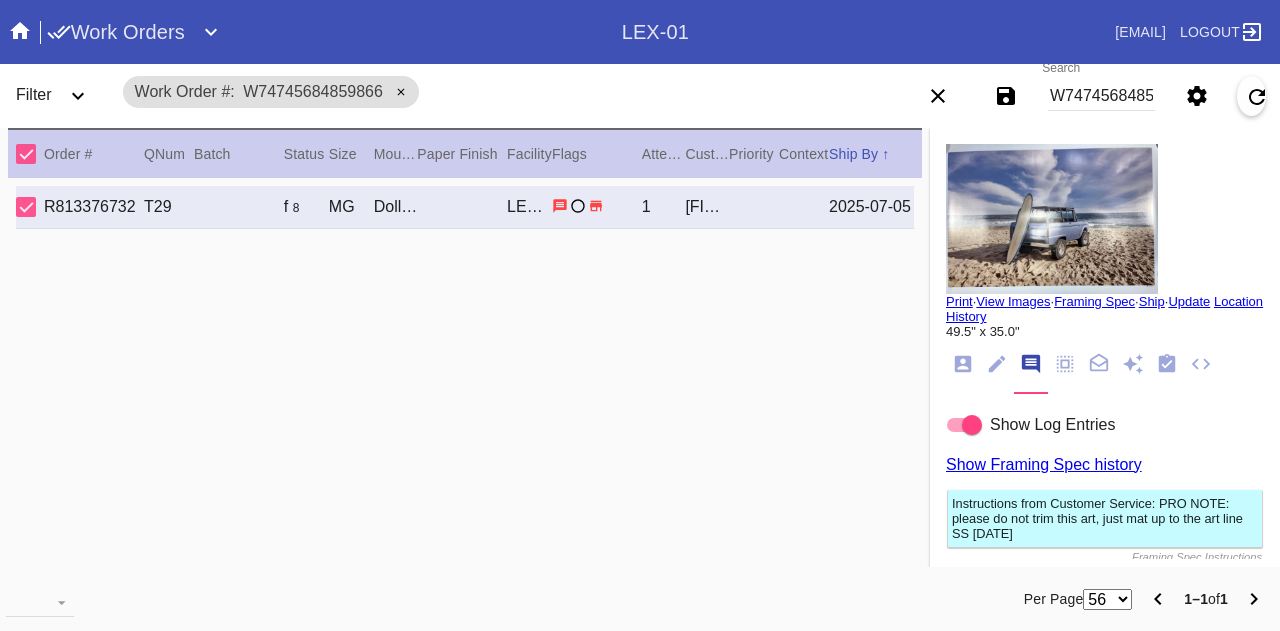 click on "W74745684859866" at bounding box center [1101, 96] 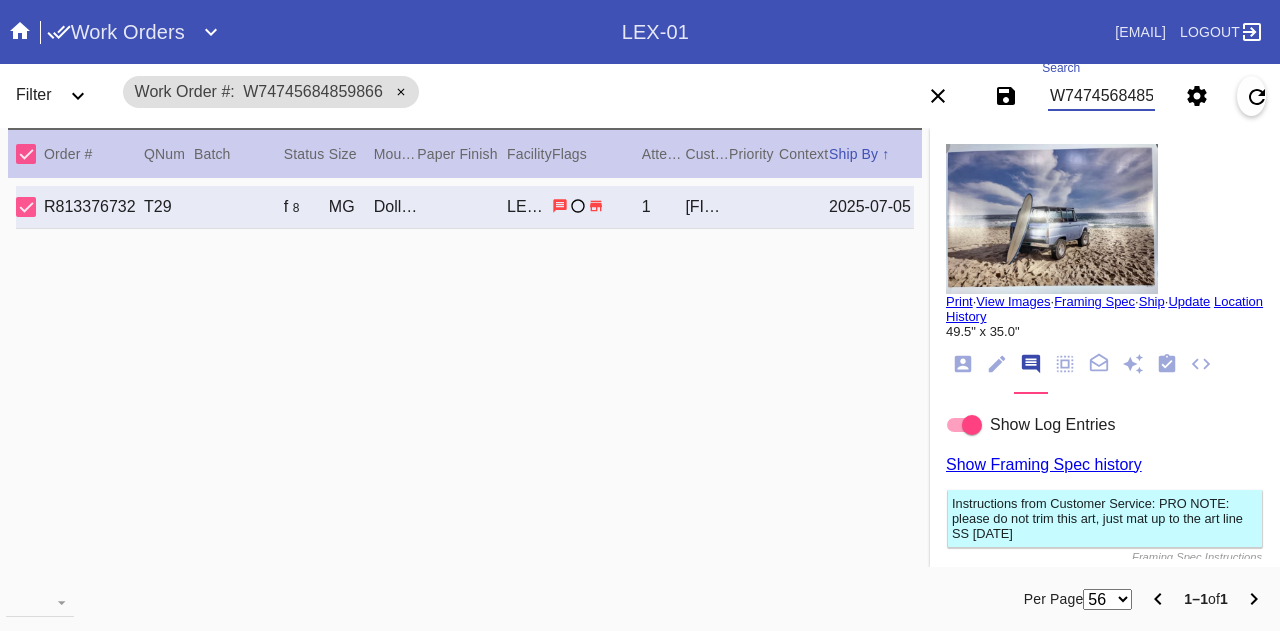 click on "W74745684859866" at bounding box center (1101, 96) 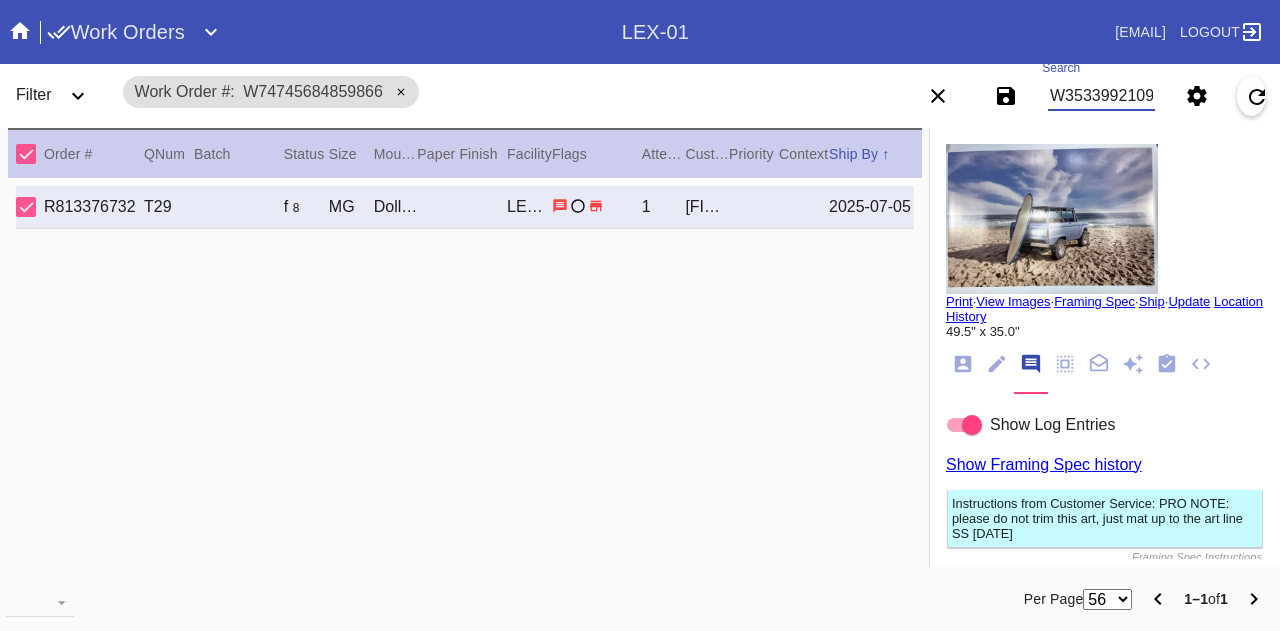 scroll, scrollTop: 0, scrollLeft: 45, axis: horizontal 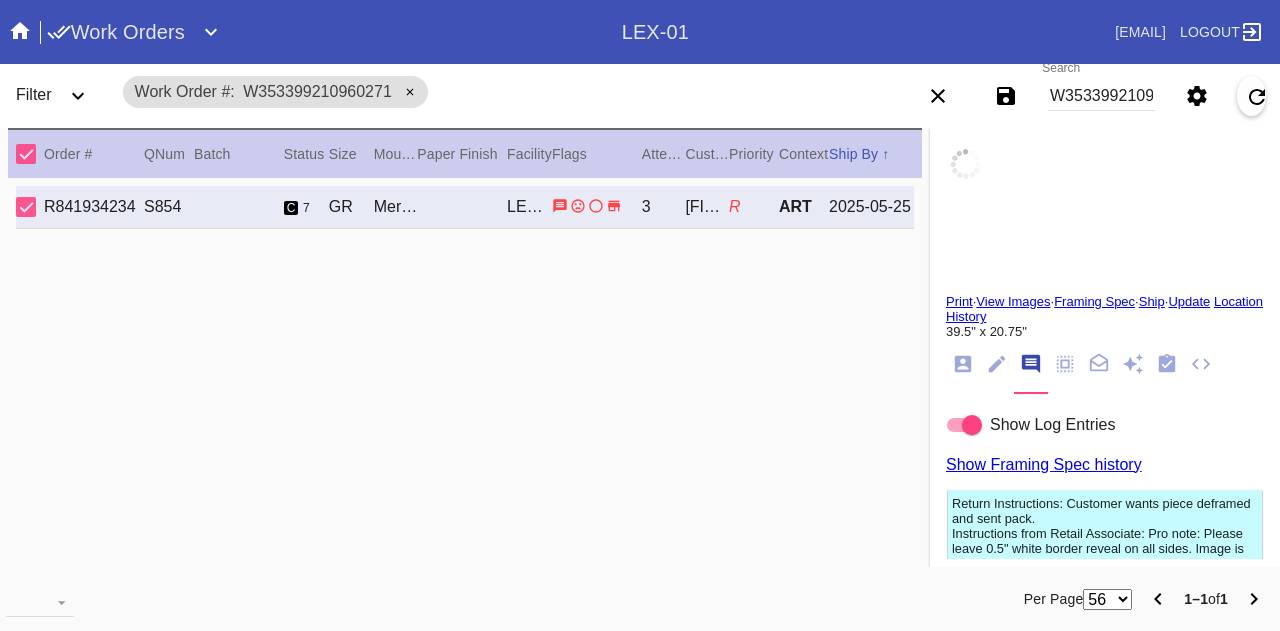 click at bounding box center (963, 364) 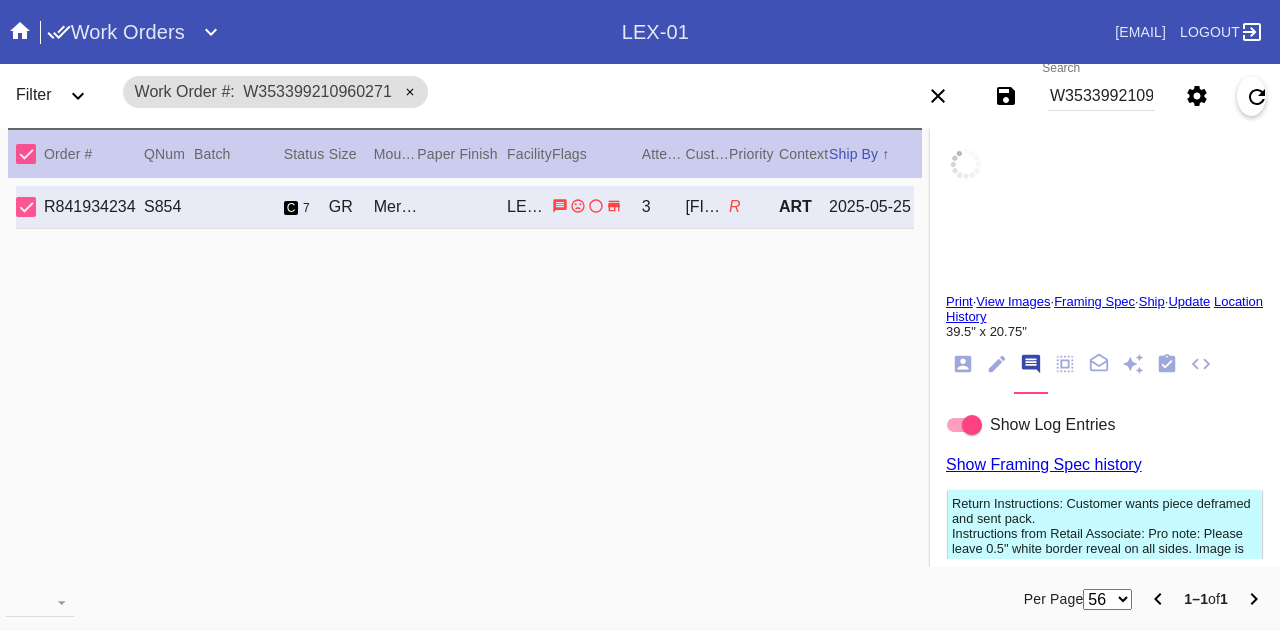 scroll, scrollTop: 24, scrollLeft: 0, axis: vertical 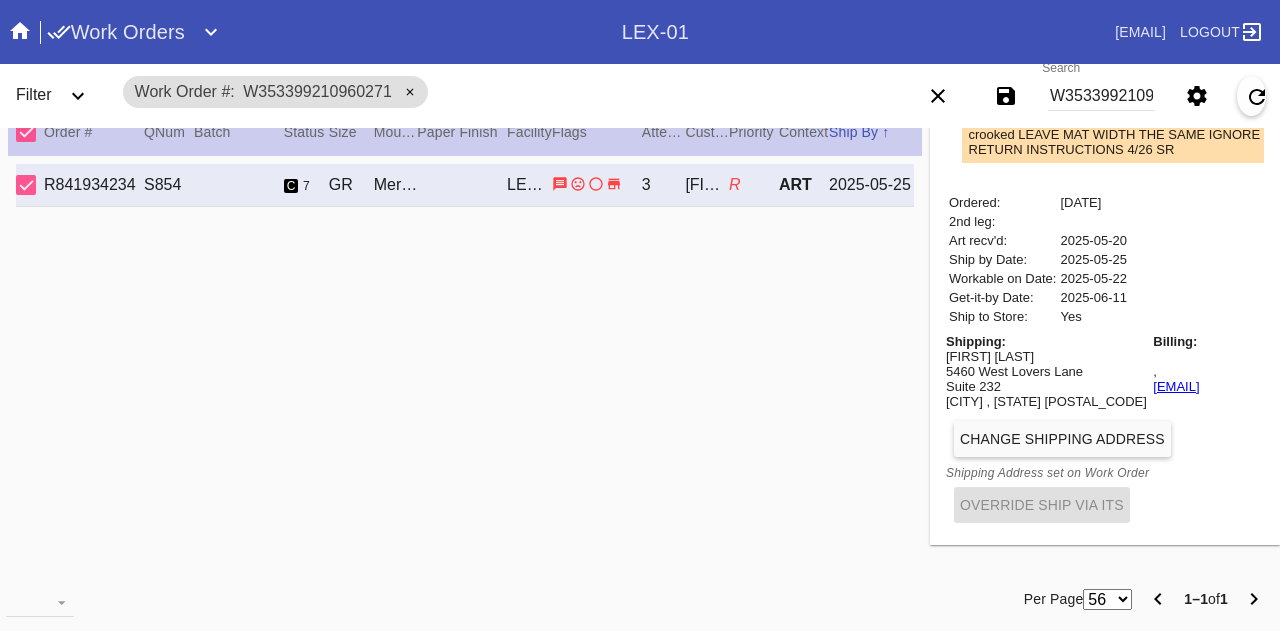 click on "[FIRST] [LAST]" at bounding box center [1046, 356] 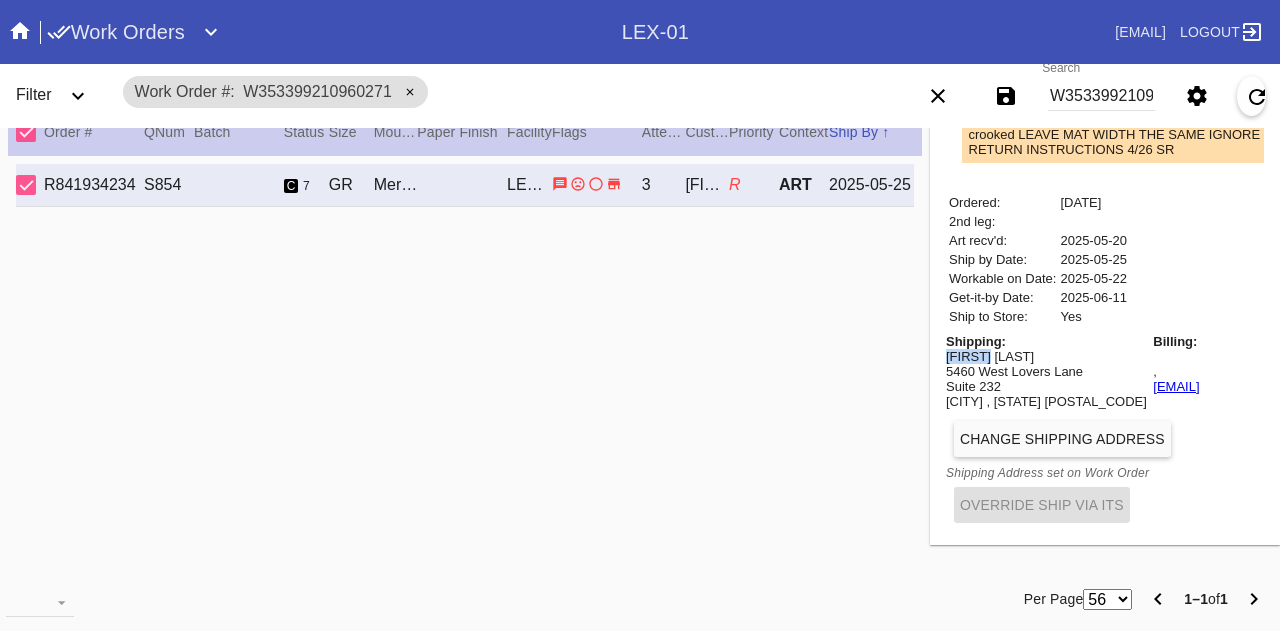 click on "[FIRST] [LAST]" at bounding box center [1046, 356] 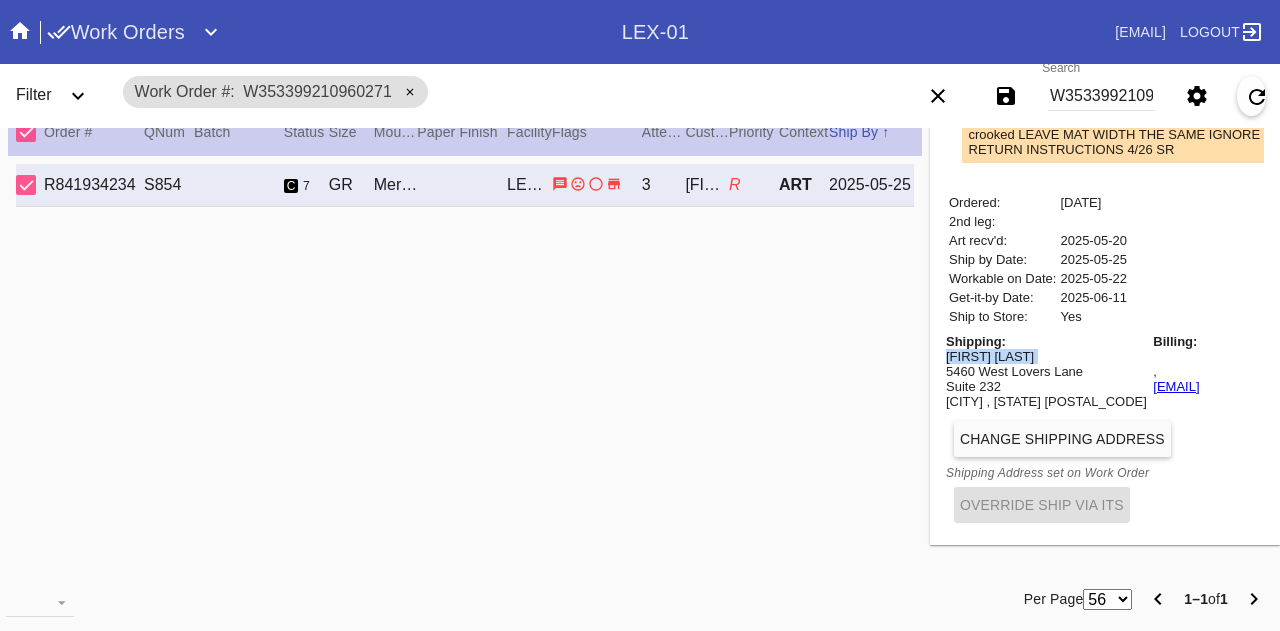 click on "[FIRST] [LAST]" at bounding box center (1046, 356) 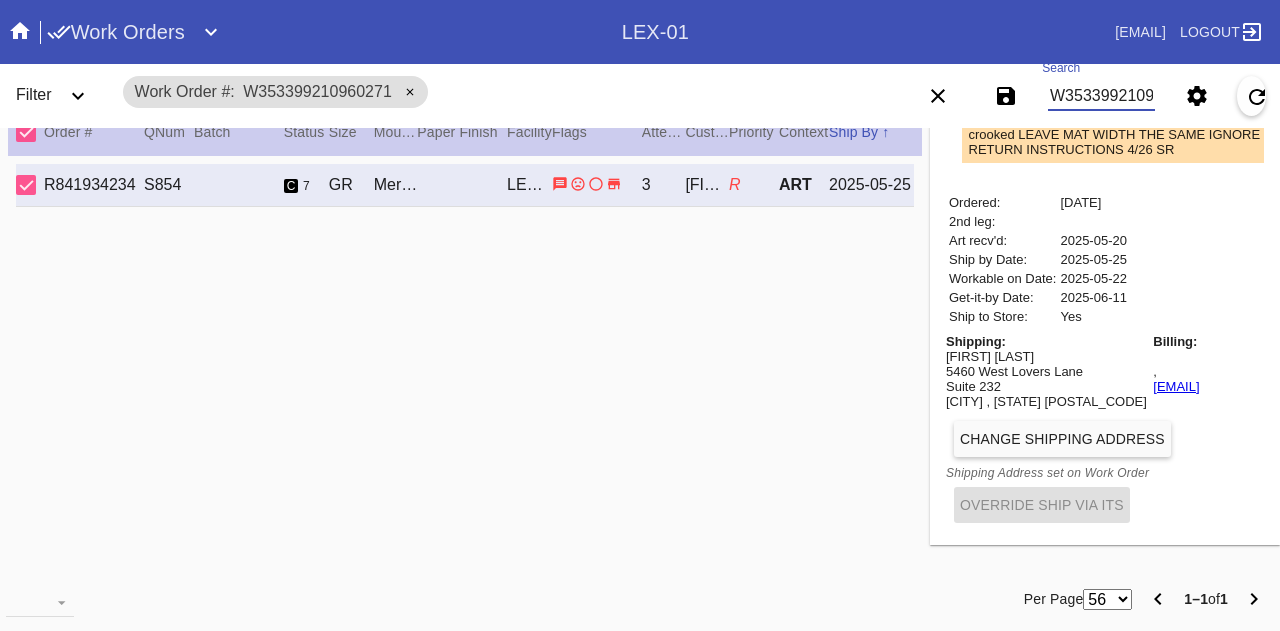 click on "W353399210960271" at bounding box center (1101, 96) 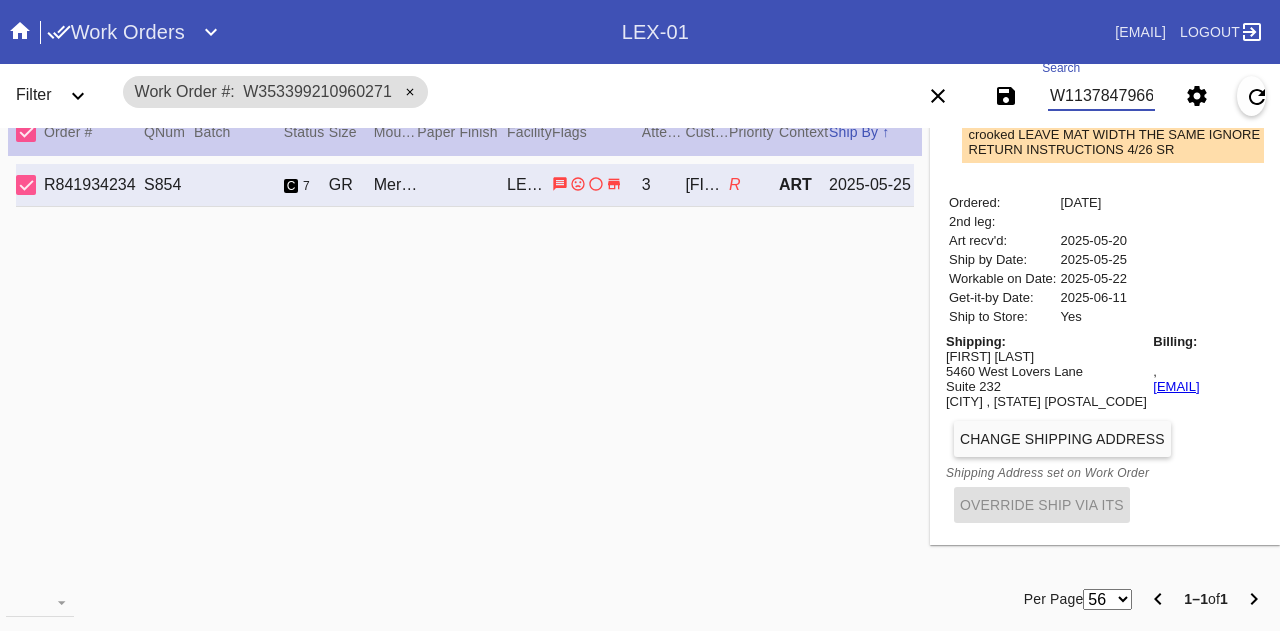 scroll, scrollTop: 0, scrollLeft: 44, axis: horizontal 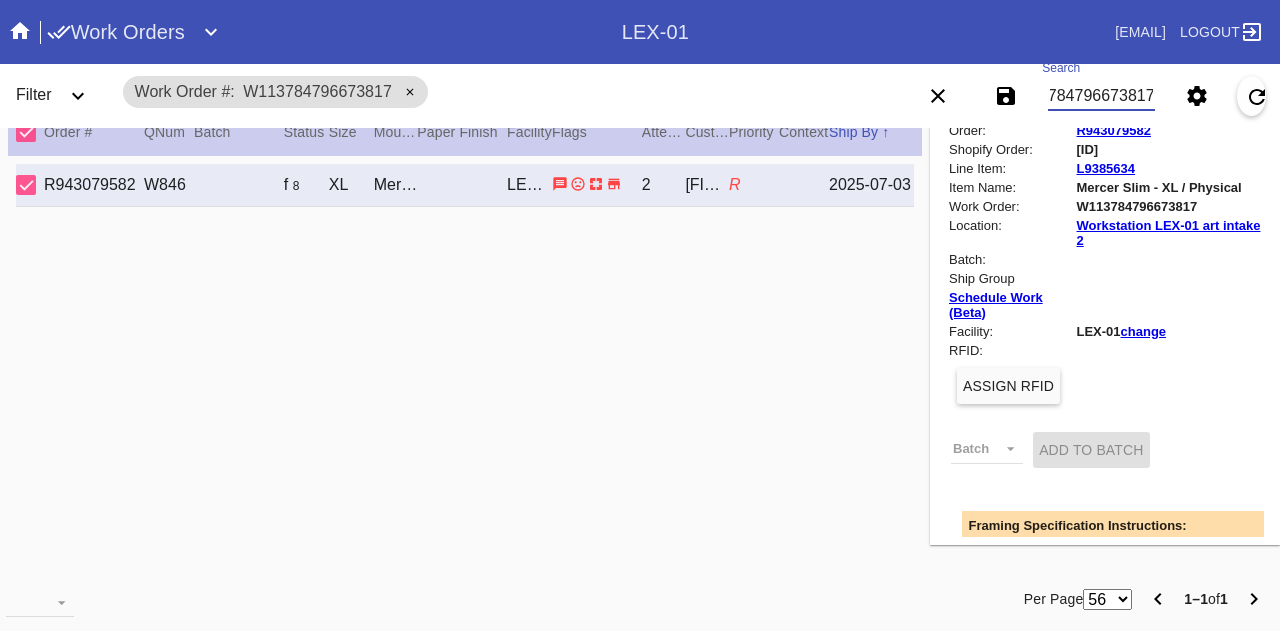 click on "W113784796673817" at bounding box center (1101, 96) 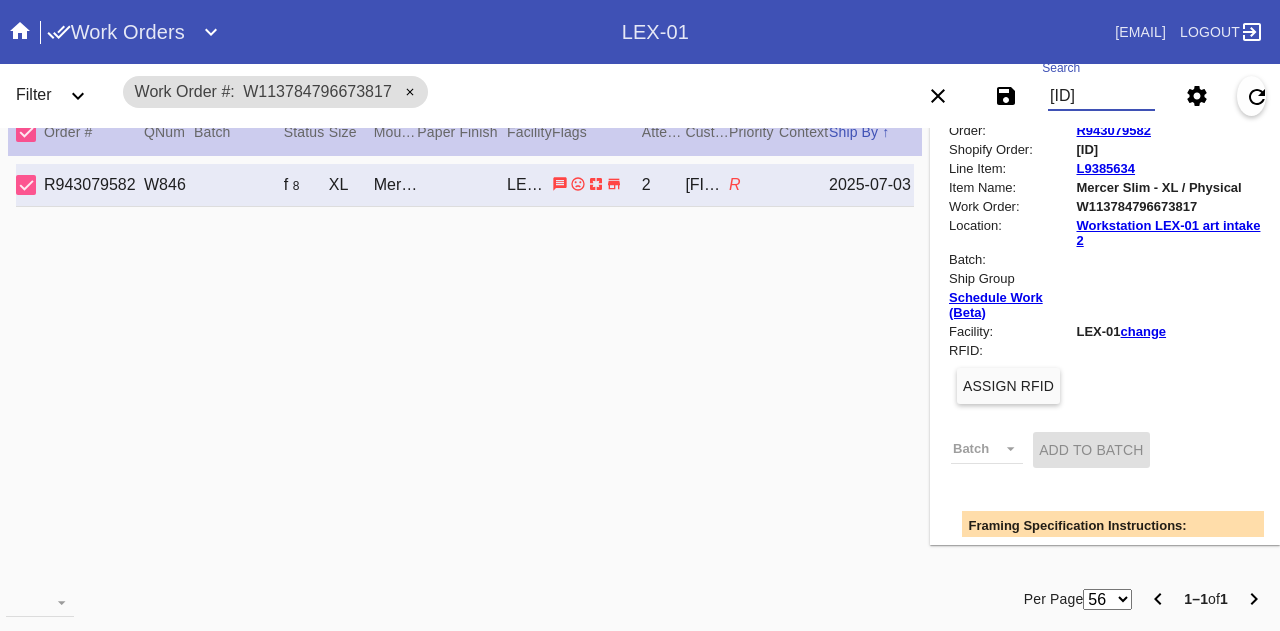 scroll, scrollTop: 0, scrollLeft: 0, axis: both 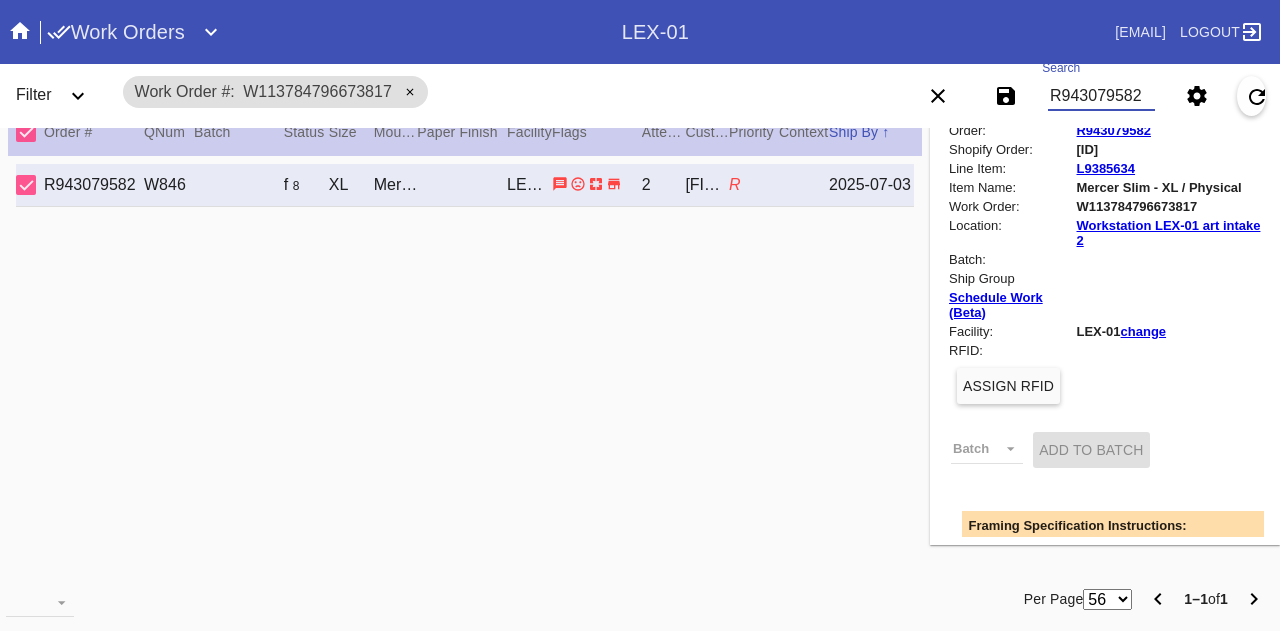 type on "R943079582" 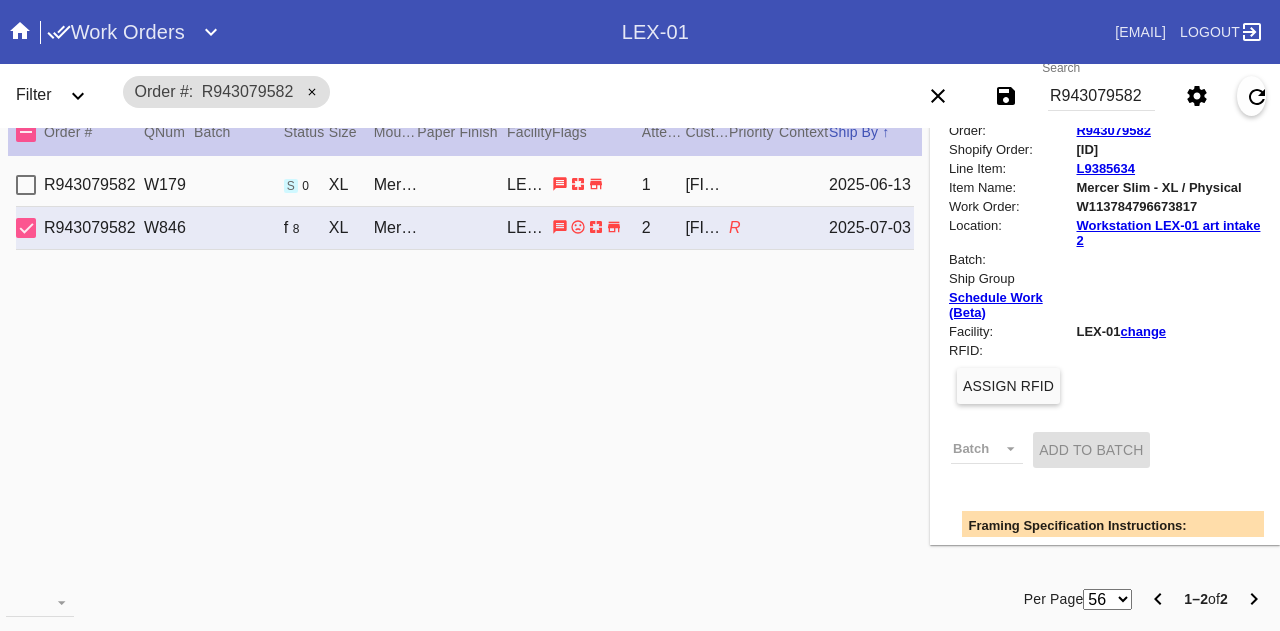 click on "R943079582 W179 s 0 XL Mercer Slim / White LEX-01 1 [LAST] [LAST]
[DATE]" at bounding box center (465, 185) 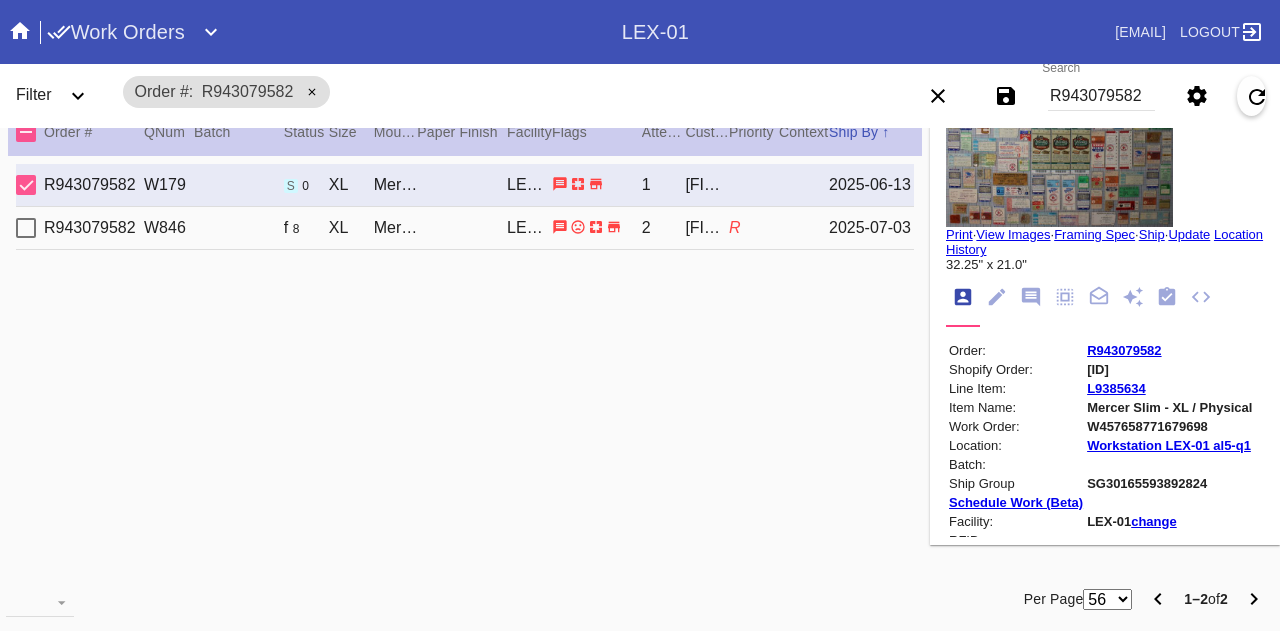 scroll, scrollTop: 42, scrollLeft: 0, axis: vertical 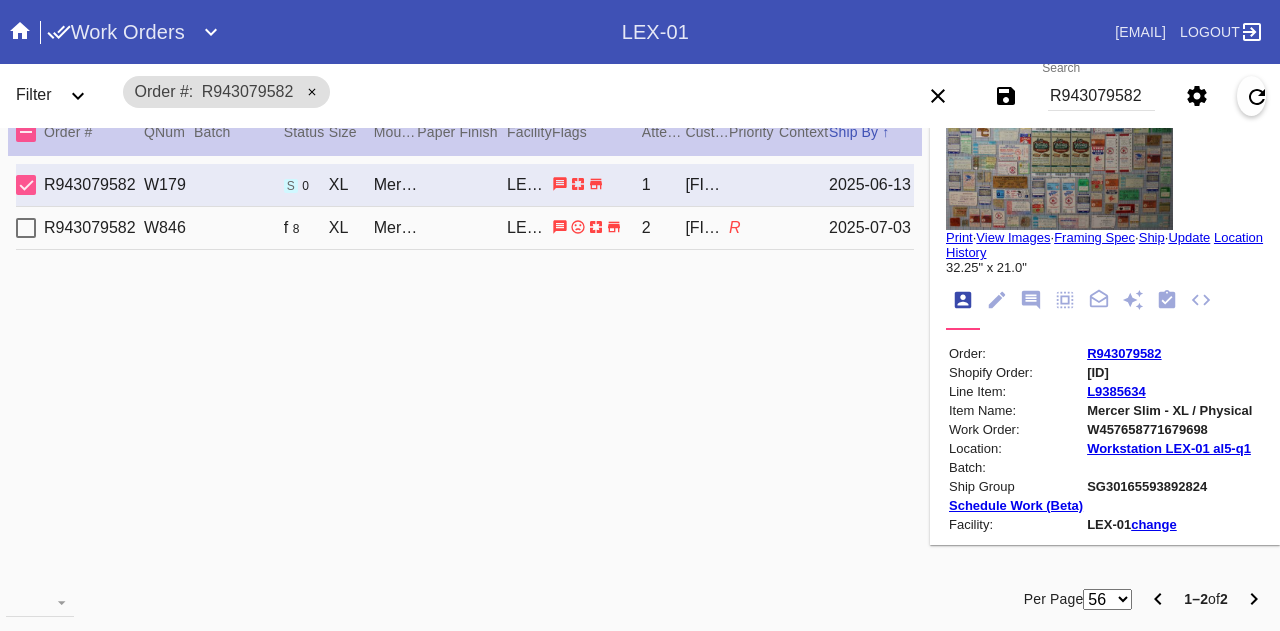 click at bounding box center [1031, 300] 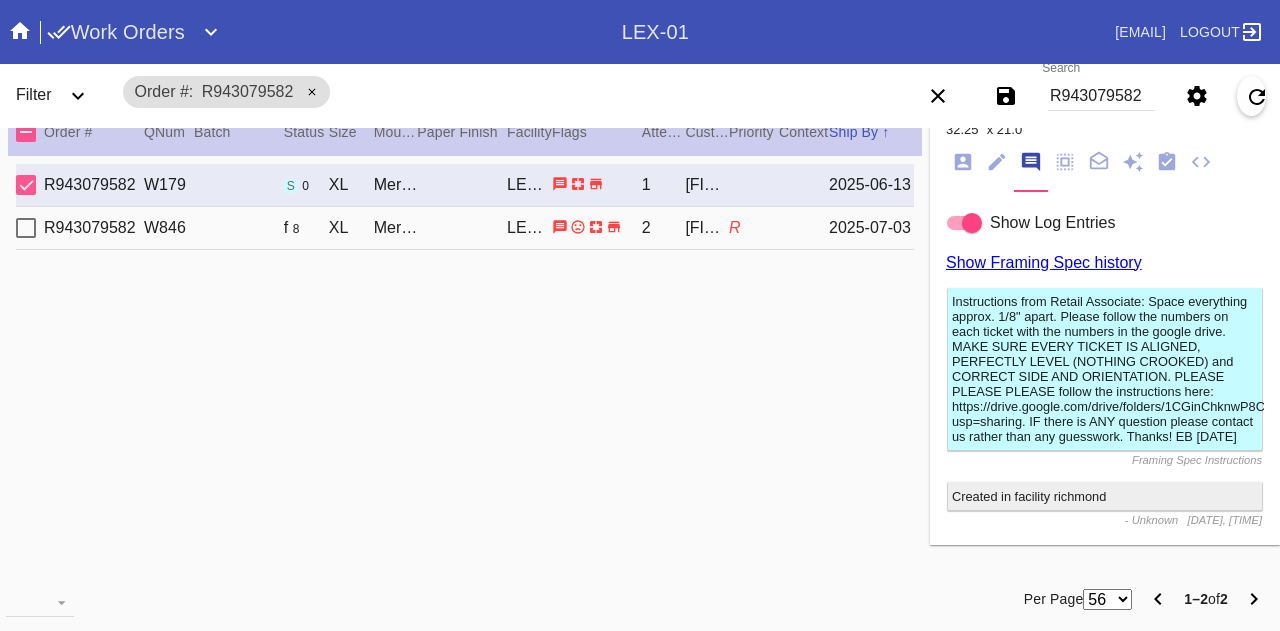 scroll, scrollTop: 185, scrollLeft: 0, axis: vertical 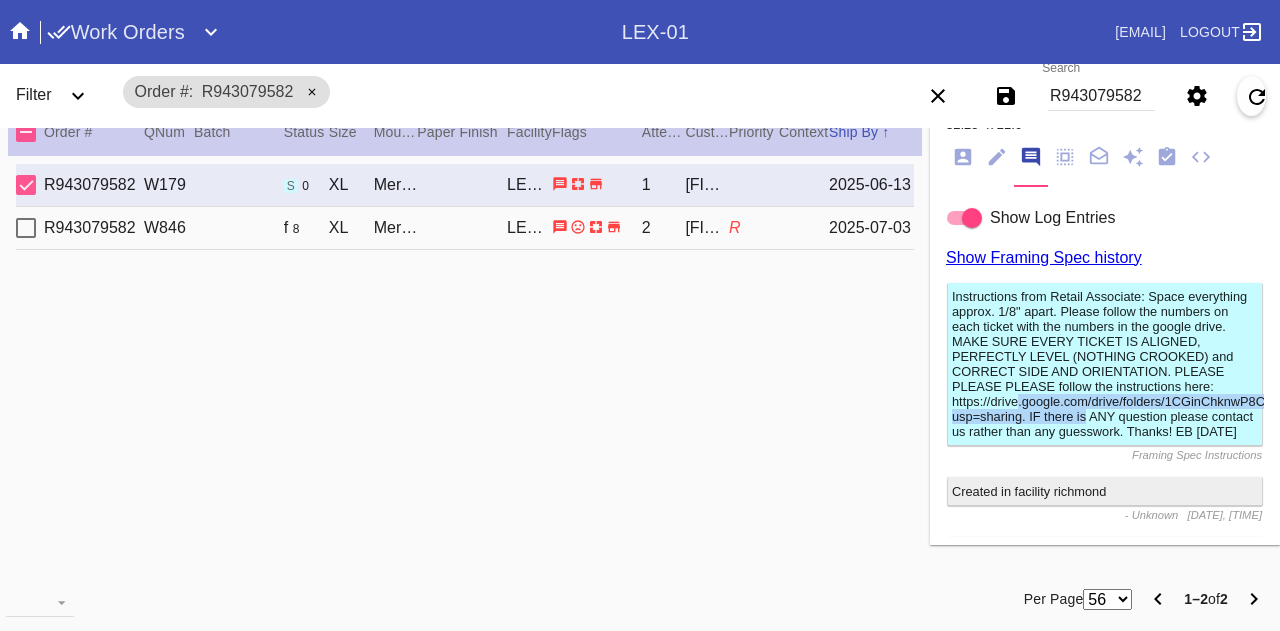 drag, startPoint x: 1006, startPoint y: 431, endPoint x: 939, endPoint y: 415, distance: 68.88396 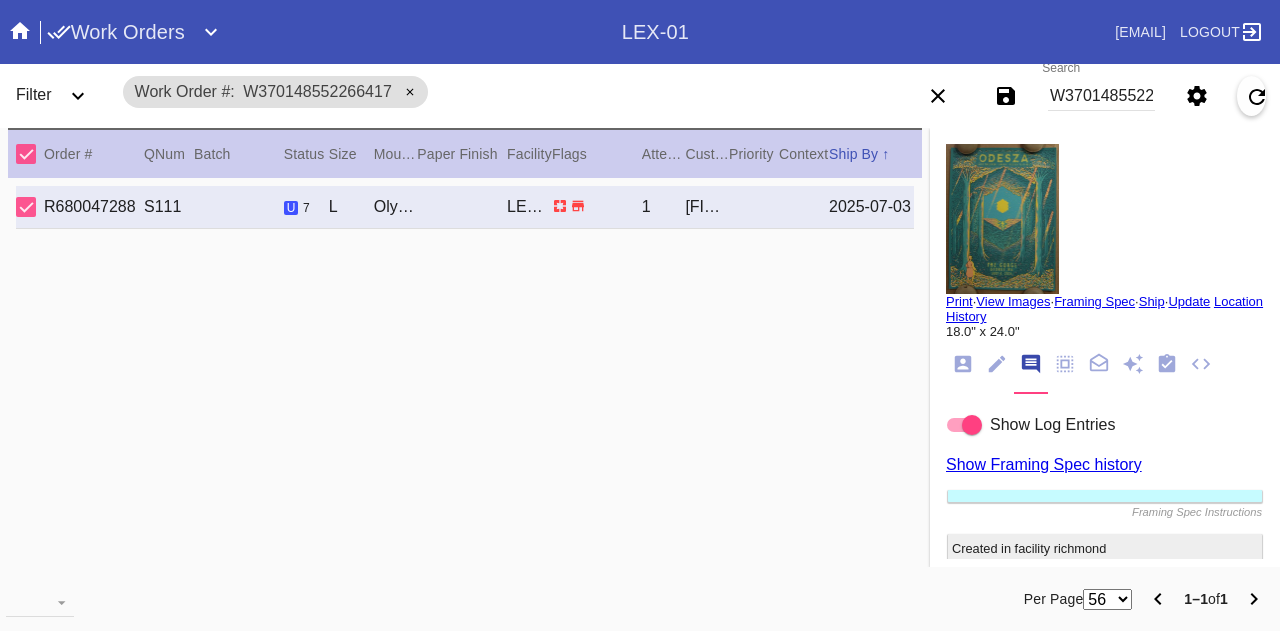 scroll, scrollTop: 0, scrollLeft: 0, axis: both 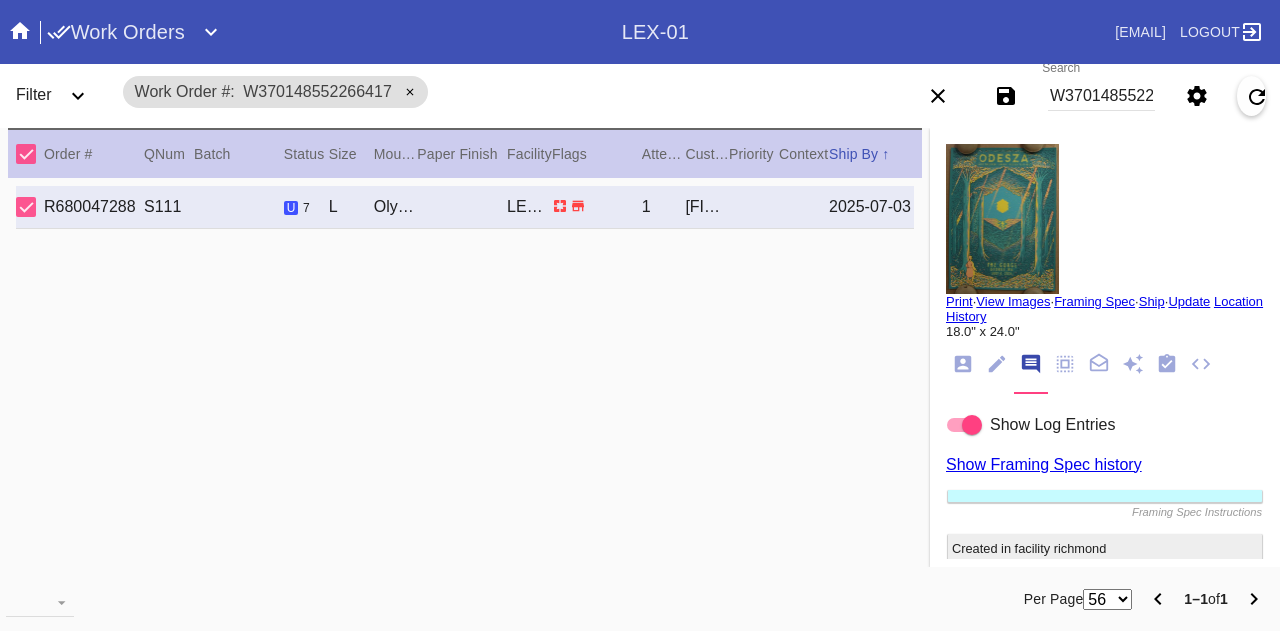 click on "Work Orders" at bounding box center [334, 32] 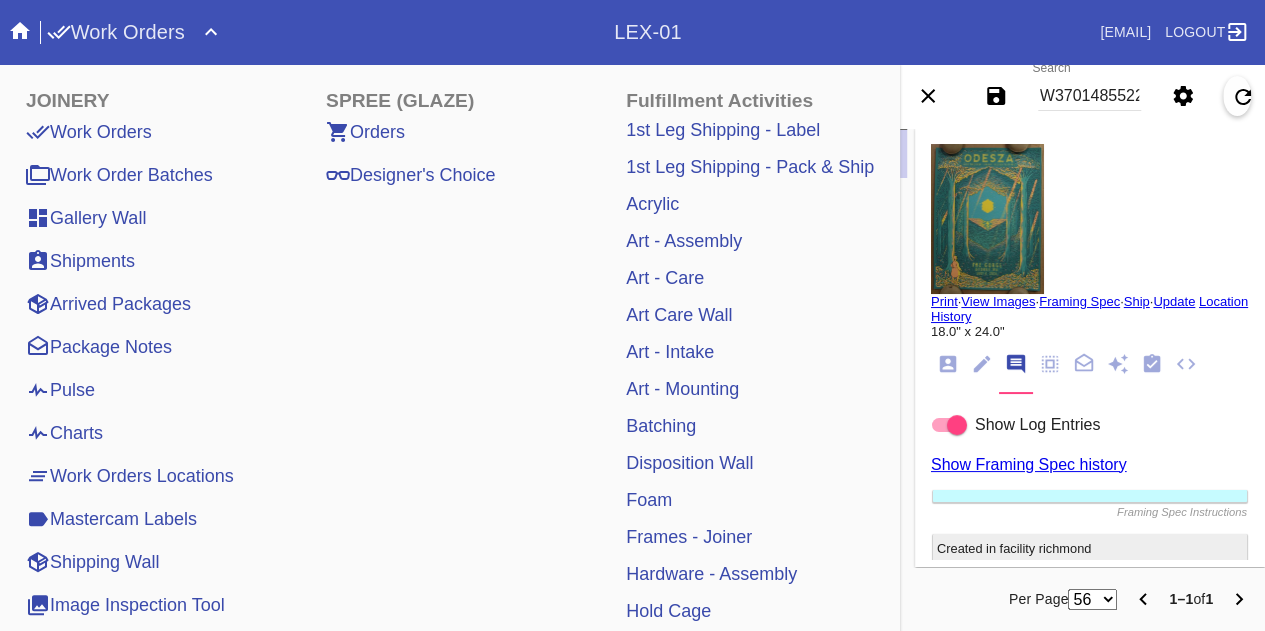 click on "Art - Care" at bounding box center (665, 278) 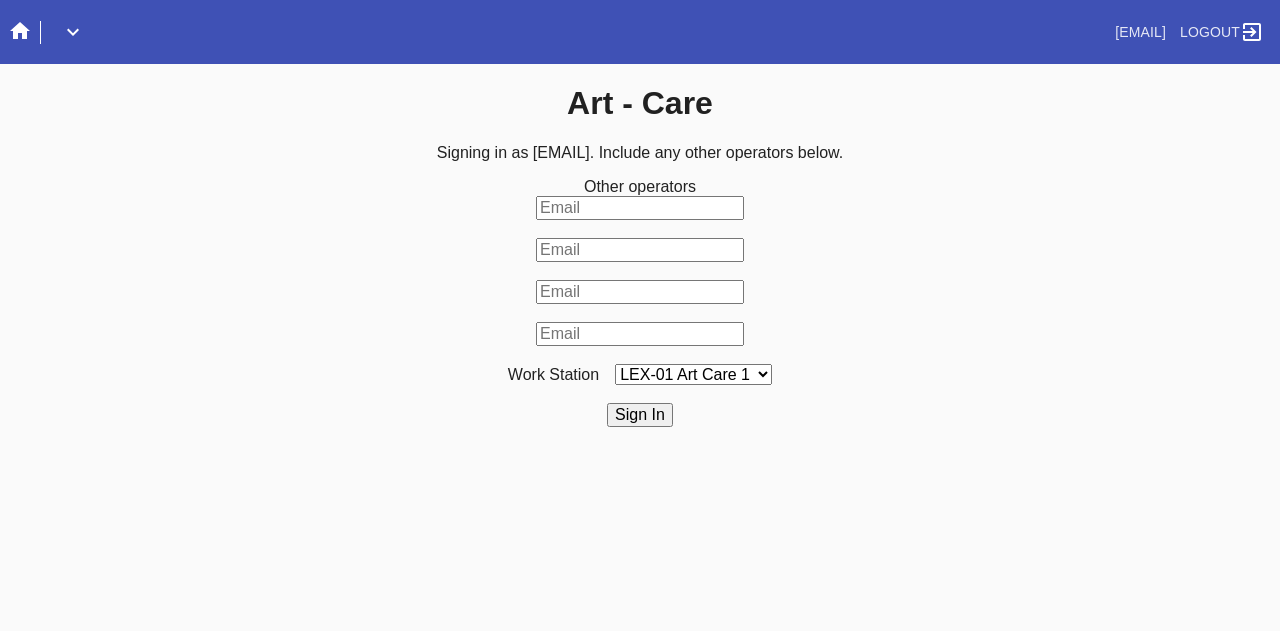 scroll, scrollTop: 0, scrollLeft: 0, axis: both 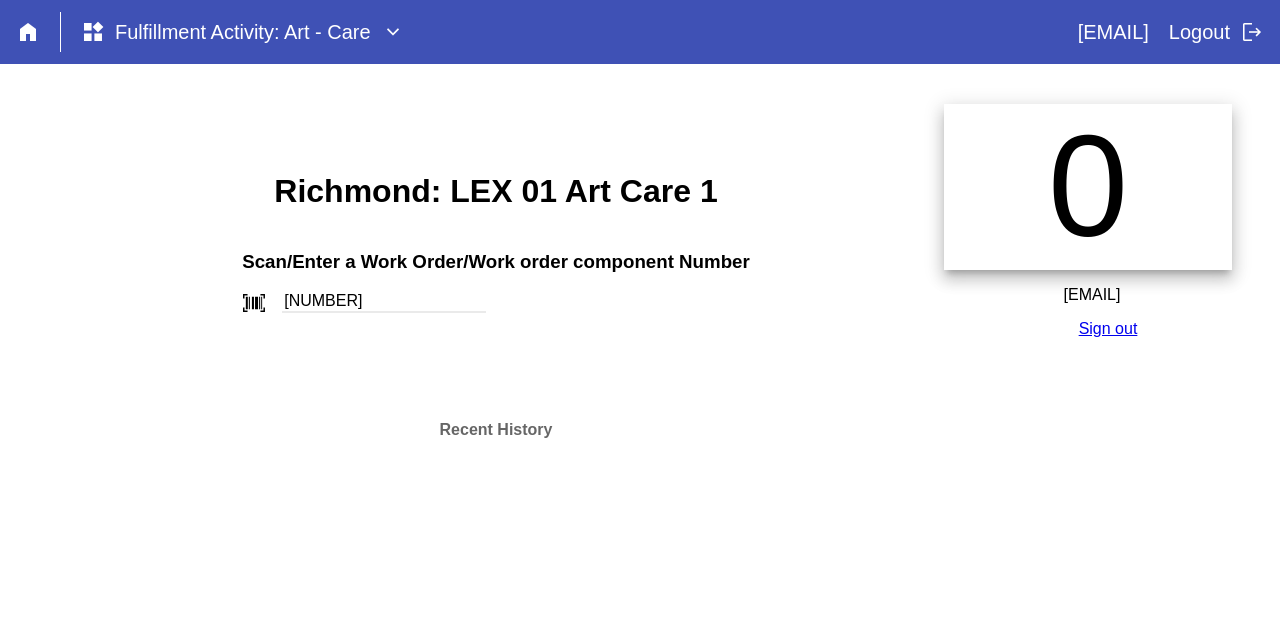 type on "[NUMBER]" 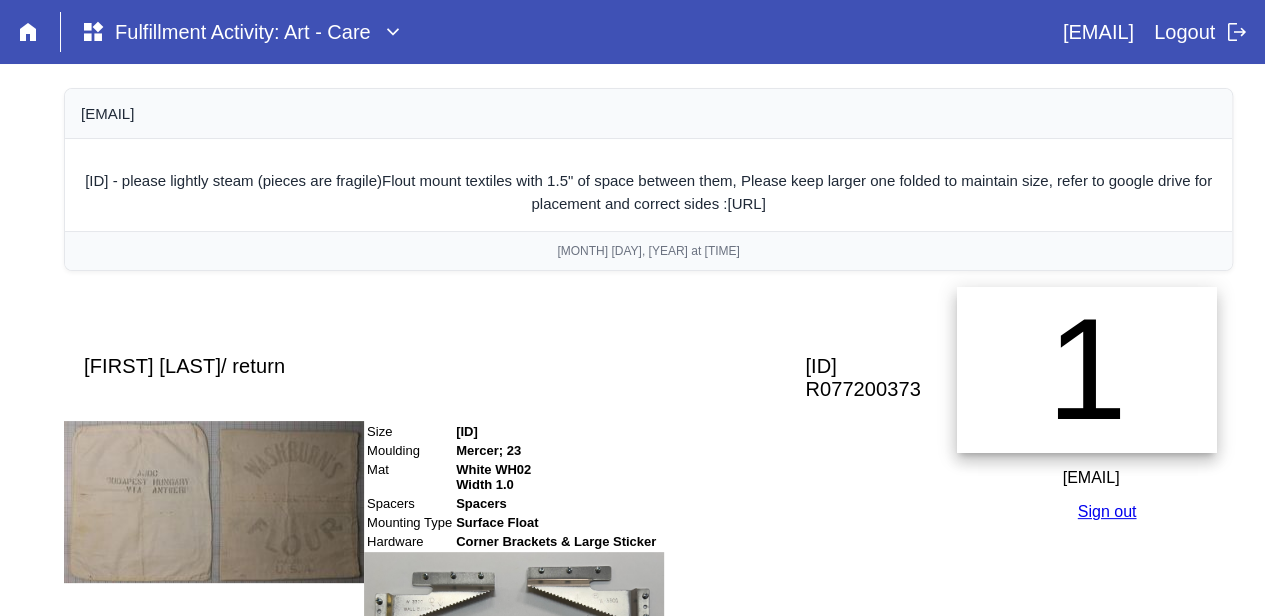 scroll, scrollTop: 391, scrollLeft: 0, axis: vertical 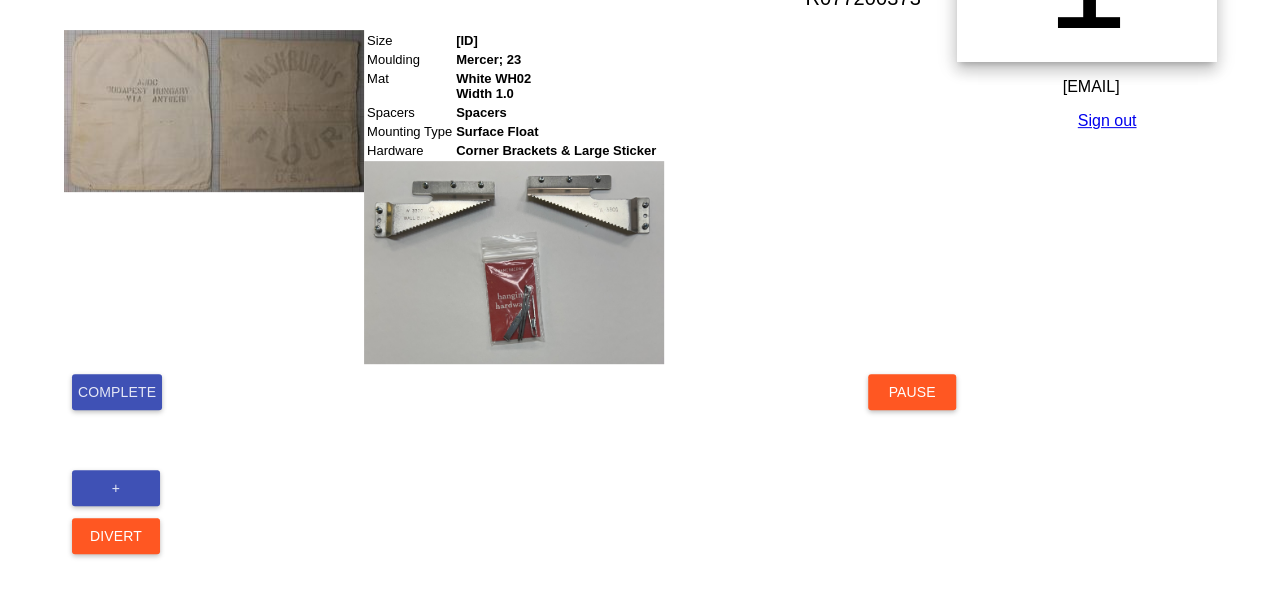 click on "Complete" at bounding box center (117, 392) 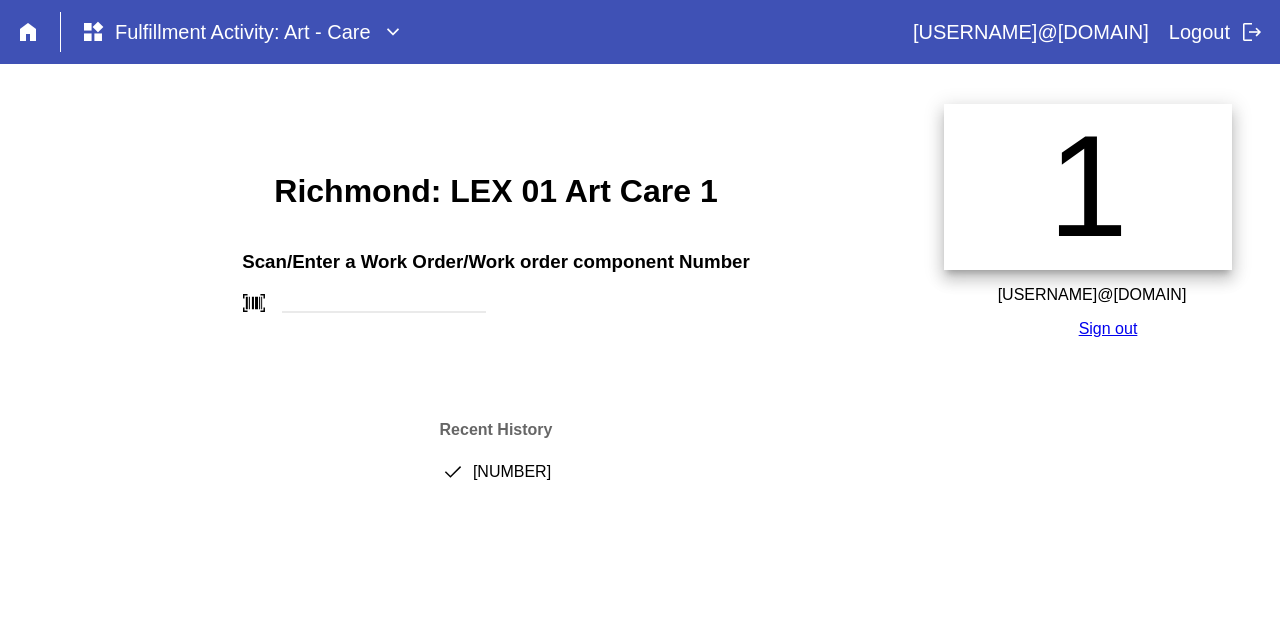 scroll, scrollTop: 0, scrollLeft: 0, axis: both 